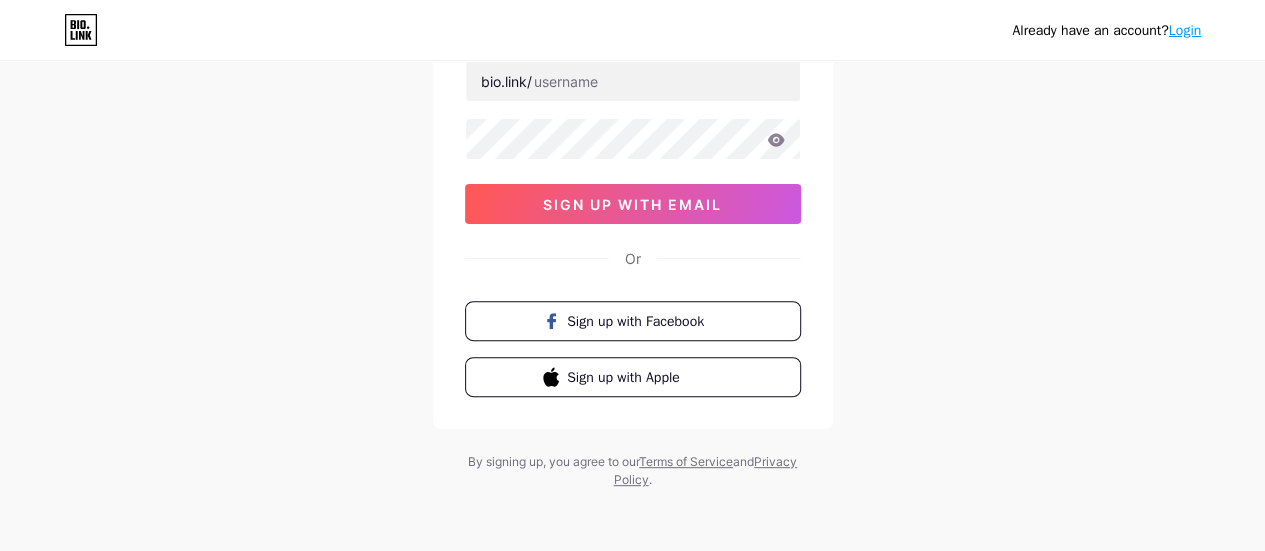 scroll, scrollTop: 0, scrollLeft: 0, axis: both 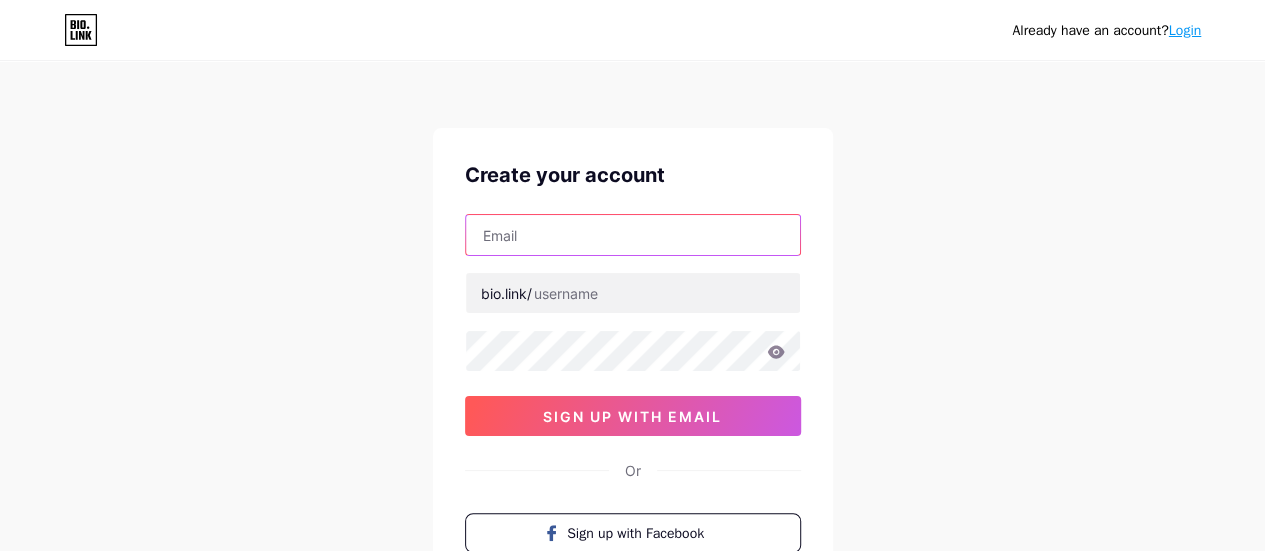 click at bounding box center (633, 235) 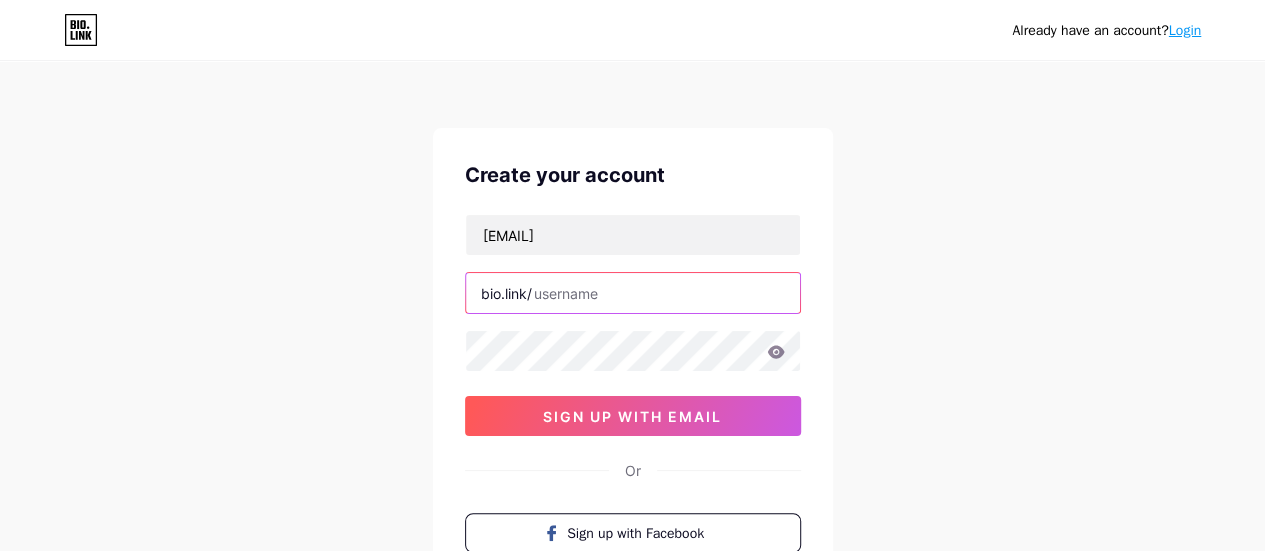 click at bounding box center (633, 293) 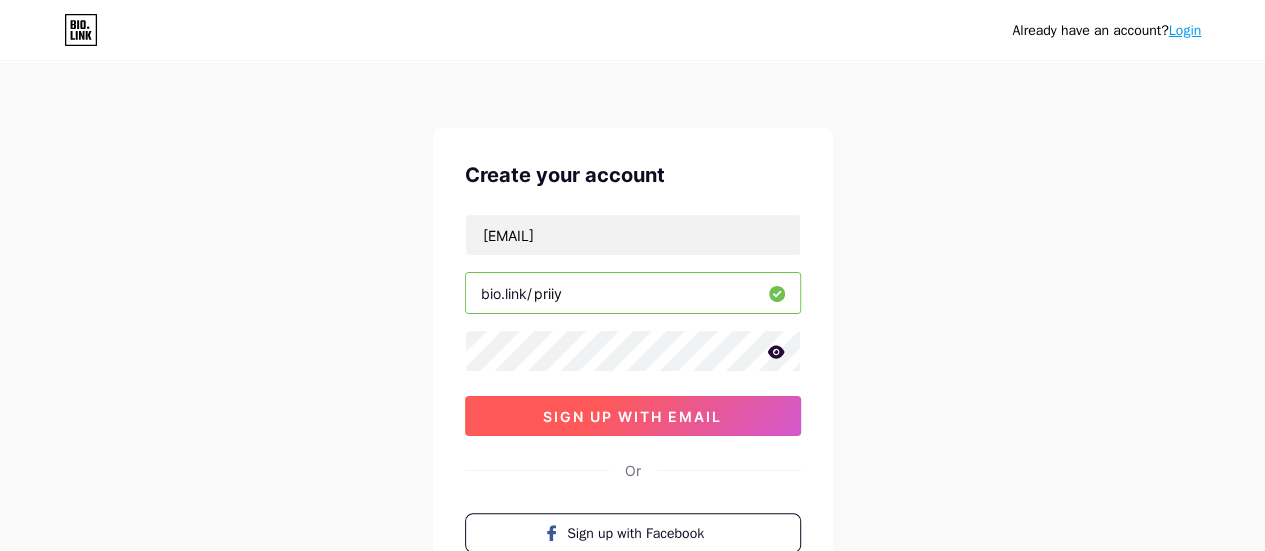 click on "sign up with email" at bounding box center (632, 416) 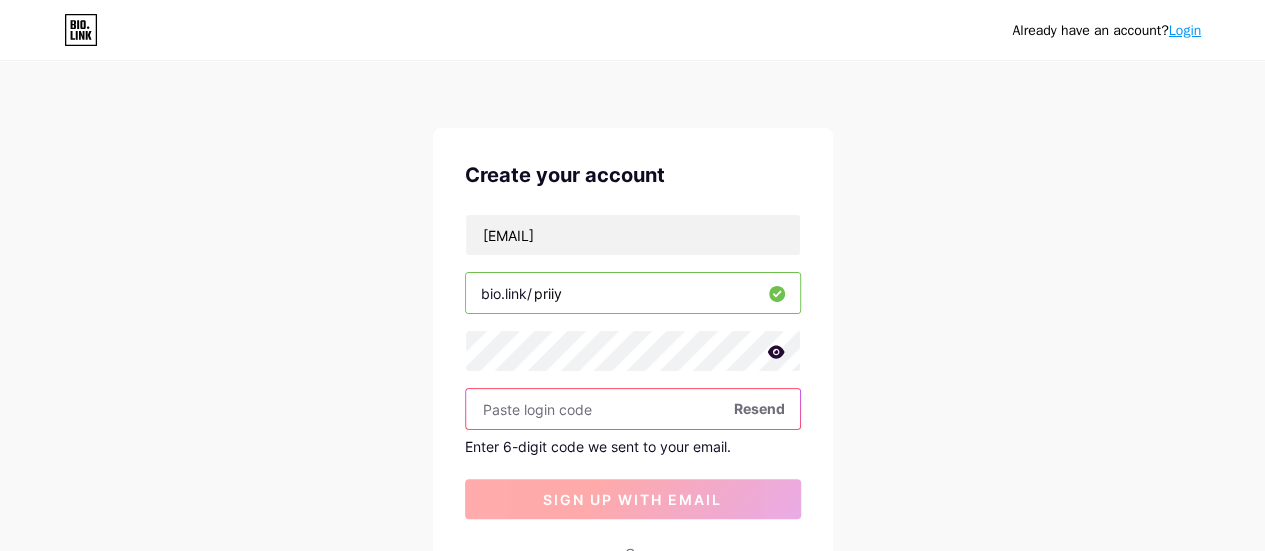 click at bounding box center [633, 409] 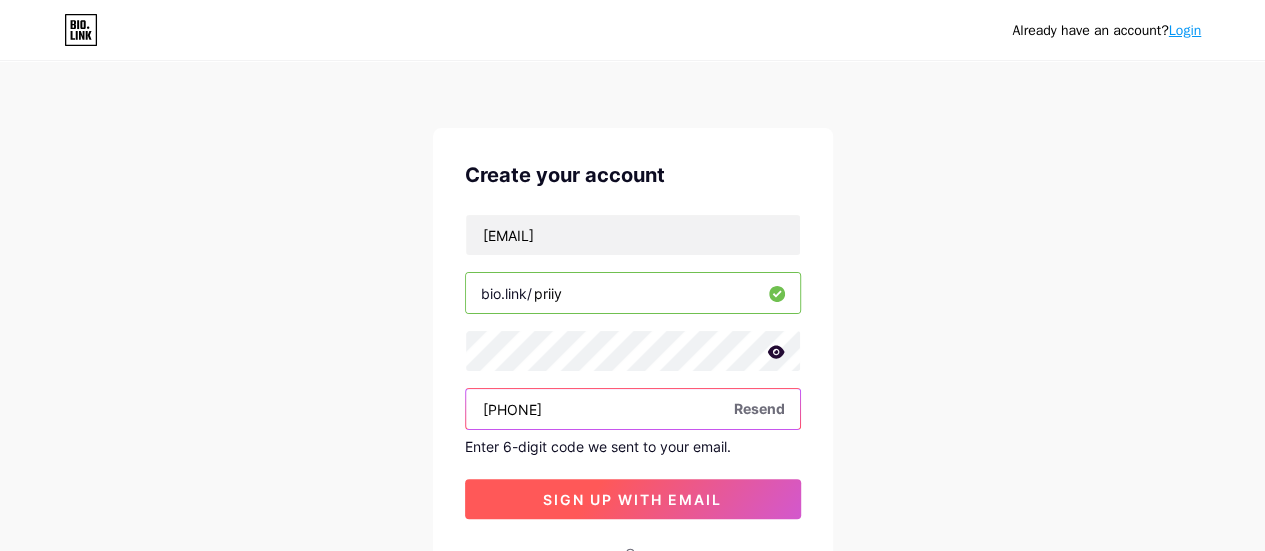 type on "861885" 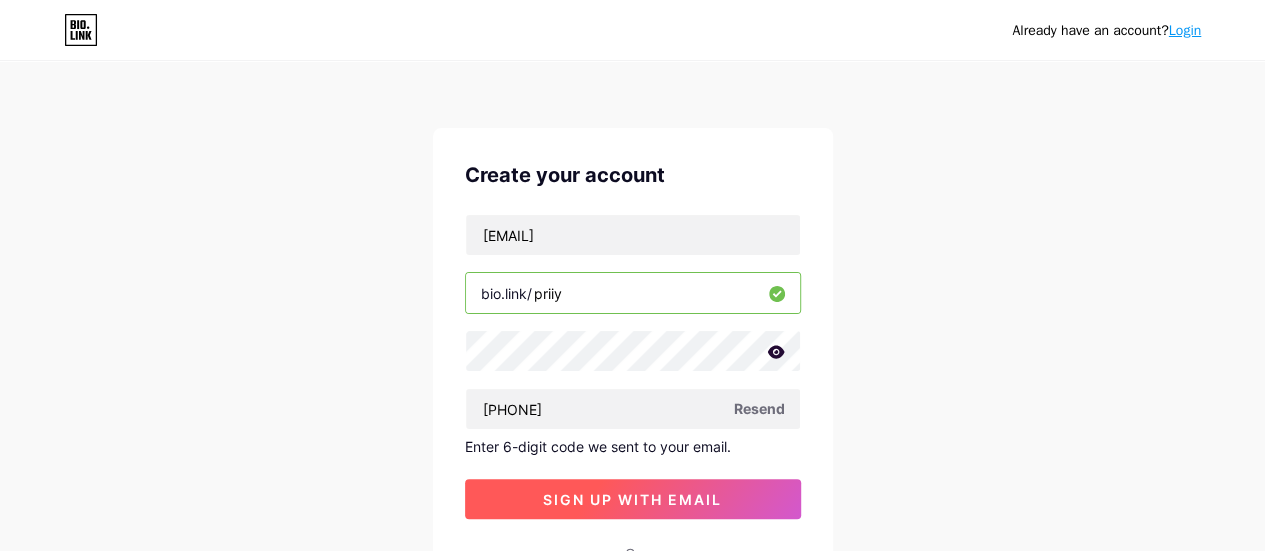 click on "sign up with email" at bounding box center [632, 499] 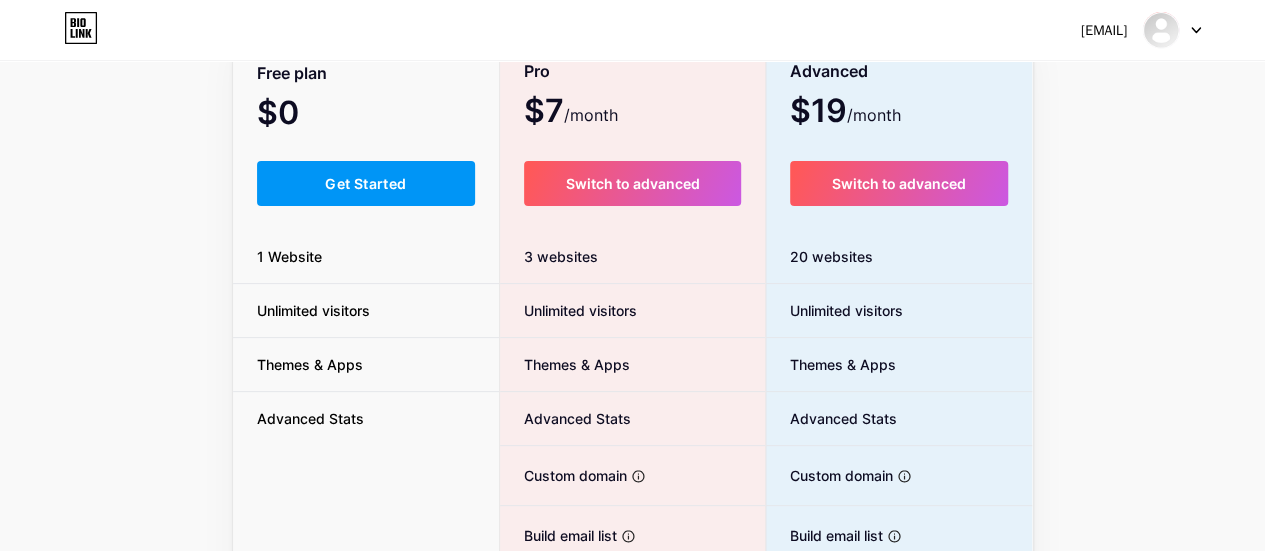 scroll, scrollTop: 265, scrollLeft: 0, axis: vertical 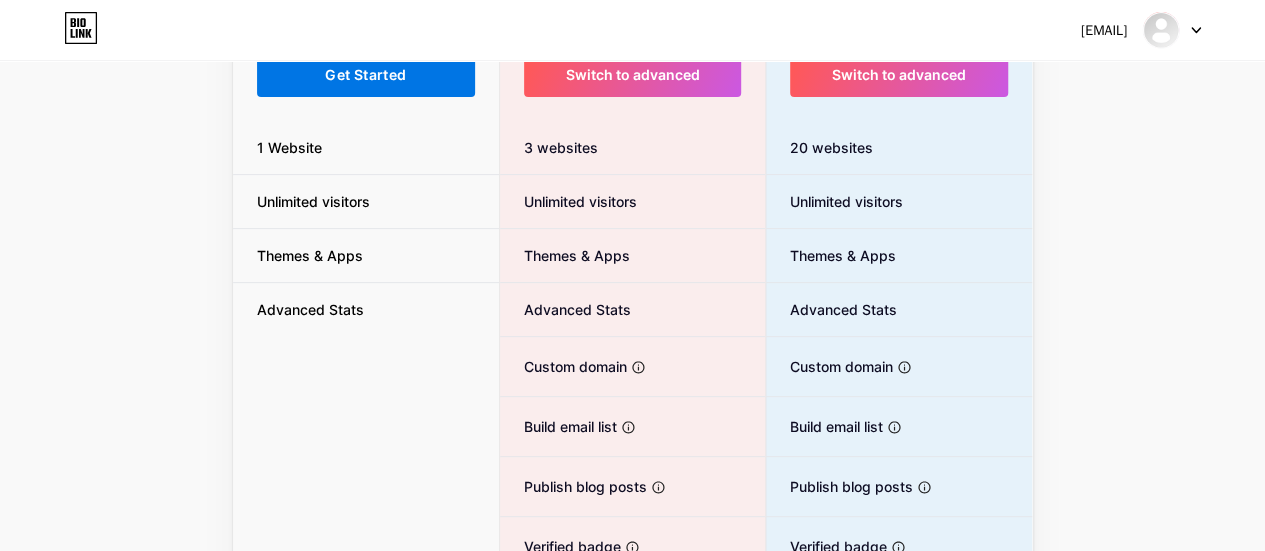 click on "Get Started" at bounding box center (366, 74) 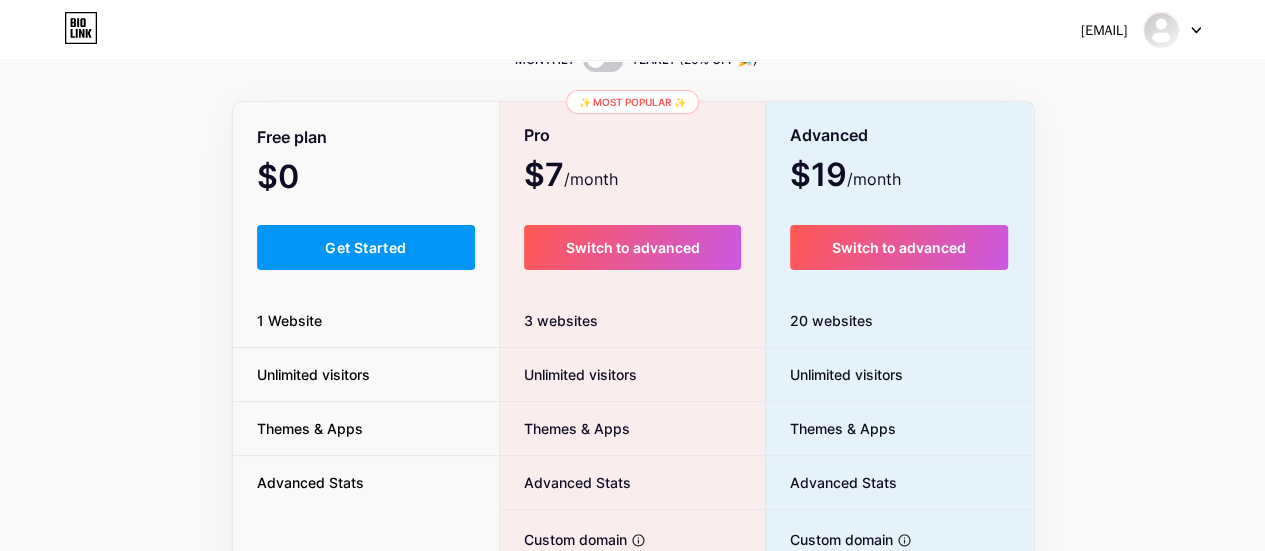 scroll, scrollTop: 89, scrollLeft: 0, axis: vertical 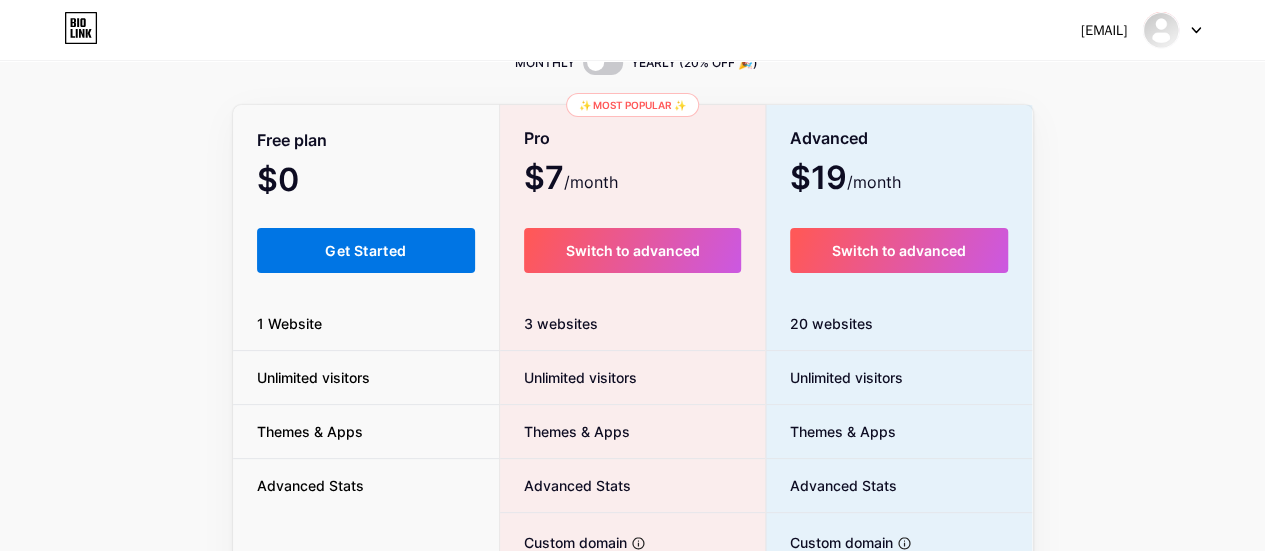 click on "Get Started" at bounding box center [366, 250] 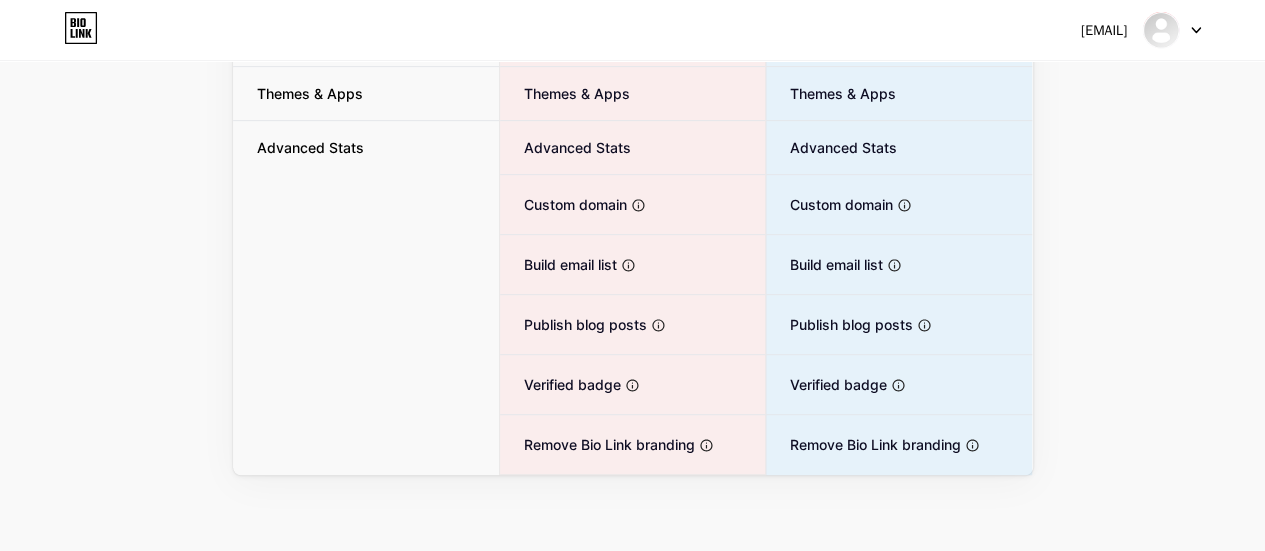 scroll, scrollTop: 0, scrollLeft: 0, axis: both 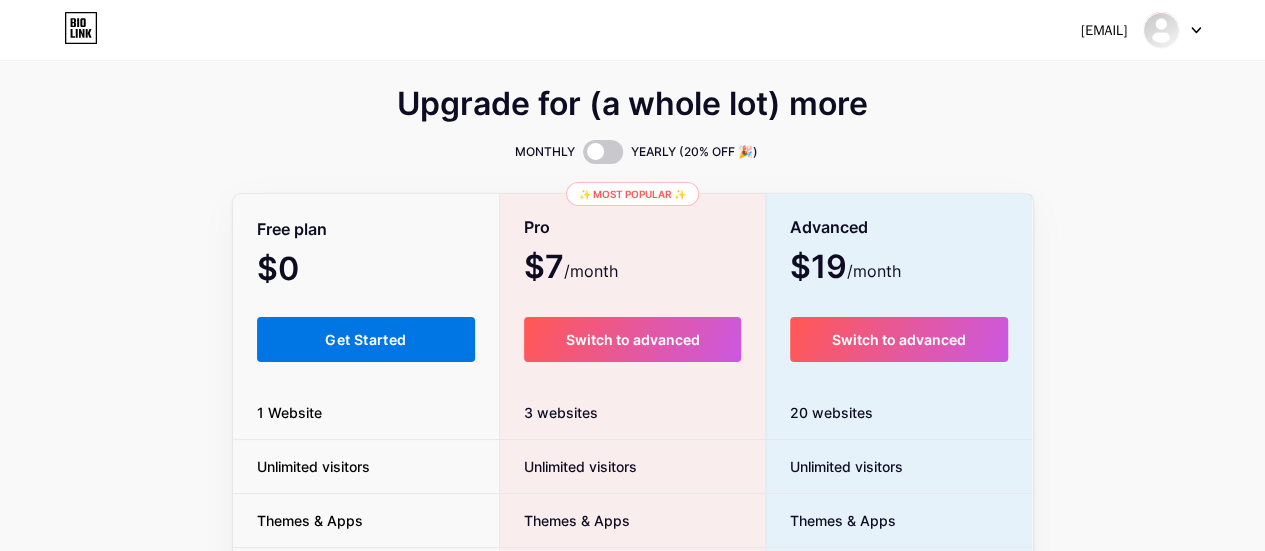 click on "Get Started" at bounding box center (365, 339) 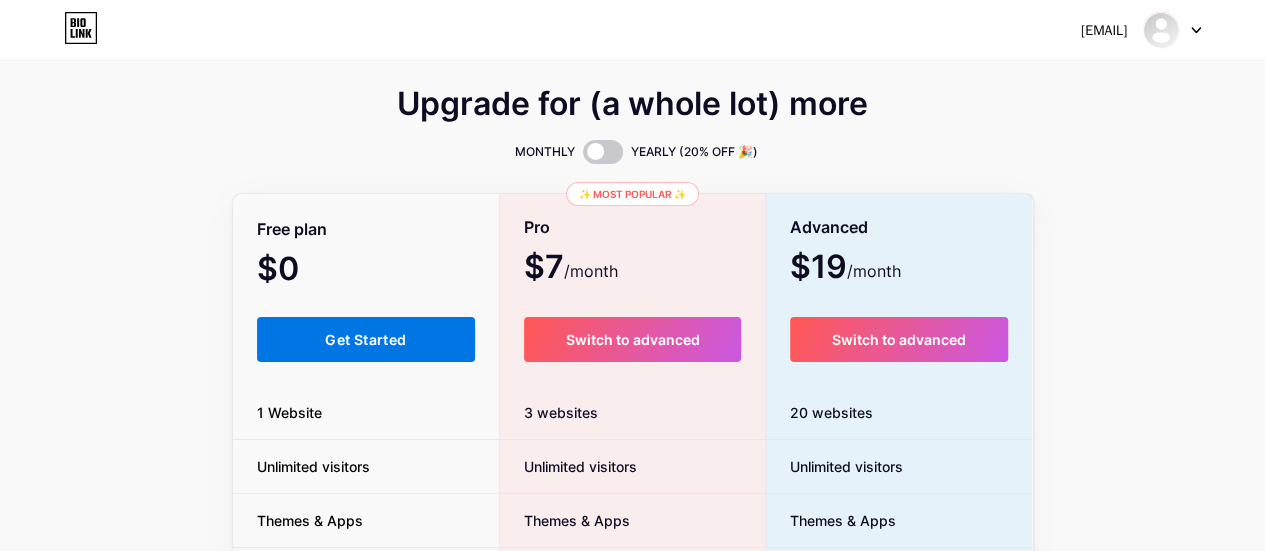 click on "Get Started" at bounding box center (365, 339) 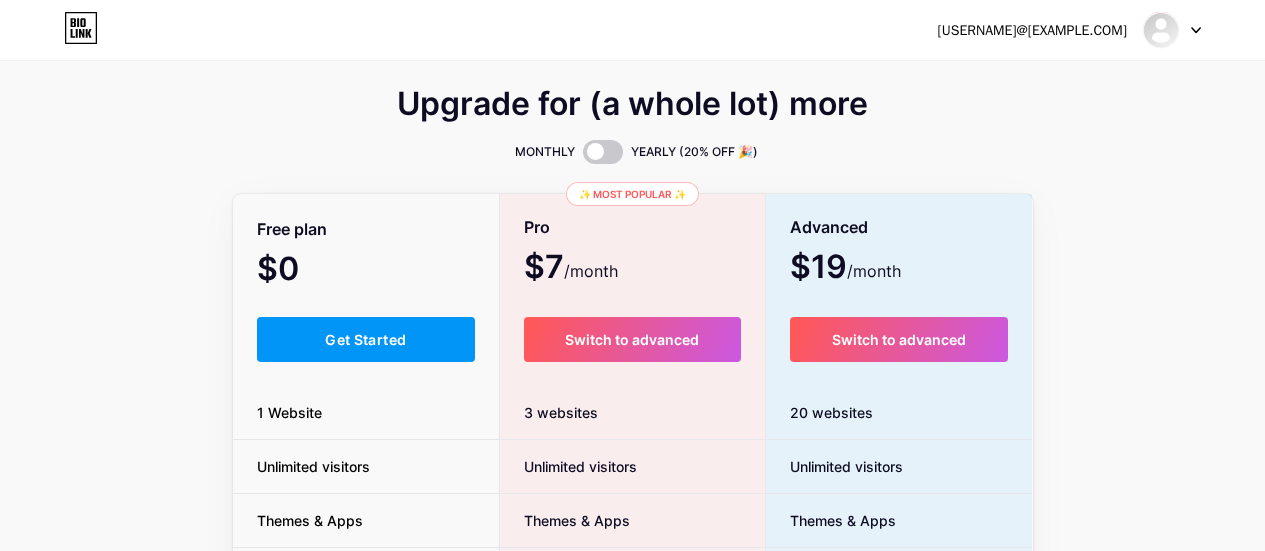 scroll, scrollTop: 0, scrollLeft: 0, axis: both 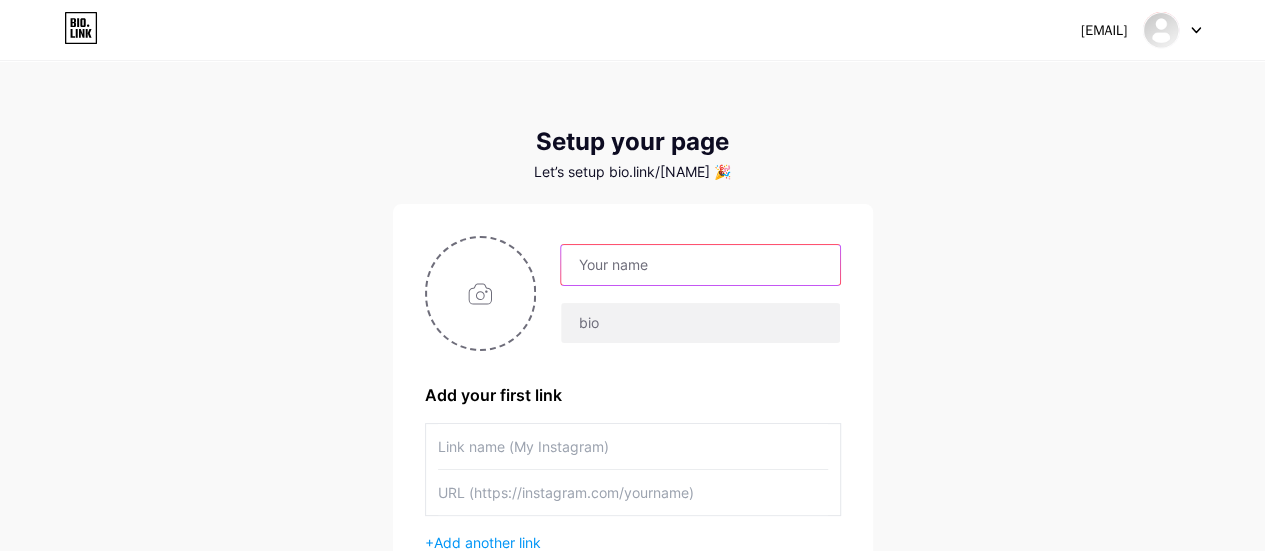 click at bounding box center (700, 265) 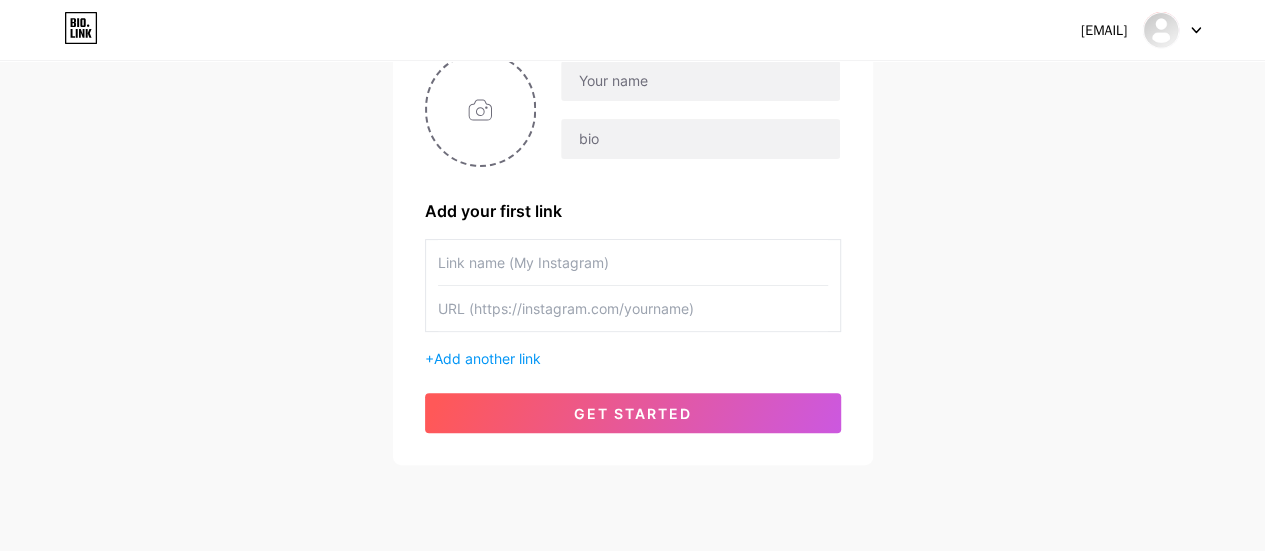 scroll, scrollTop: 182, scrollLeft: 0, axis: vertical 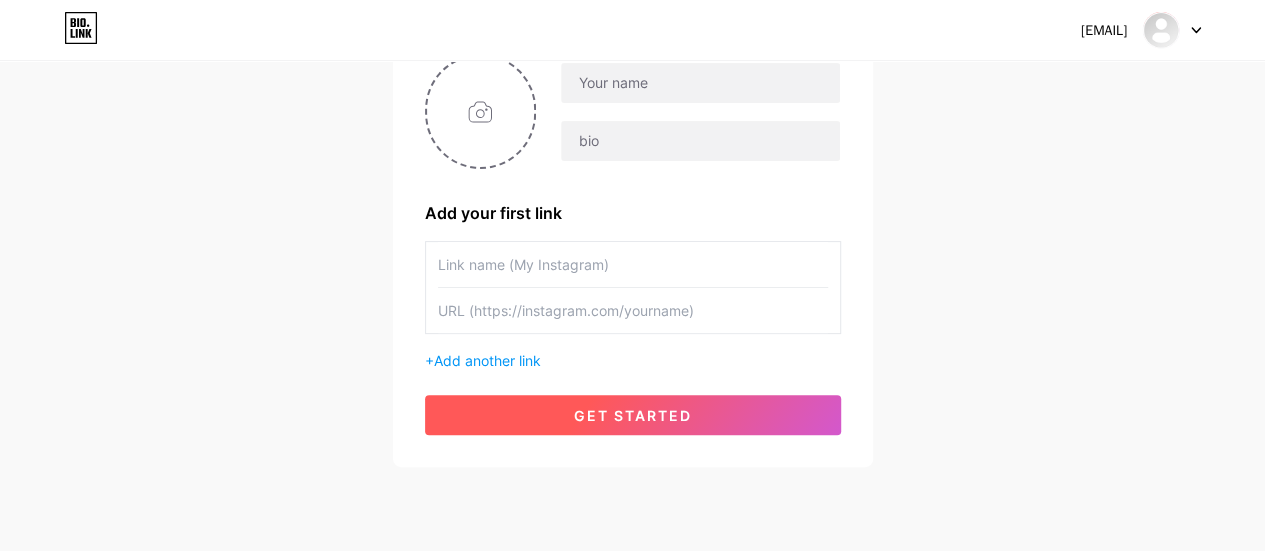 click on "get started" at bounding box center [633, 415] 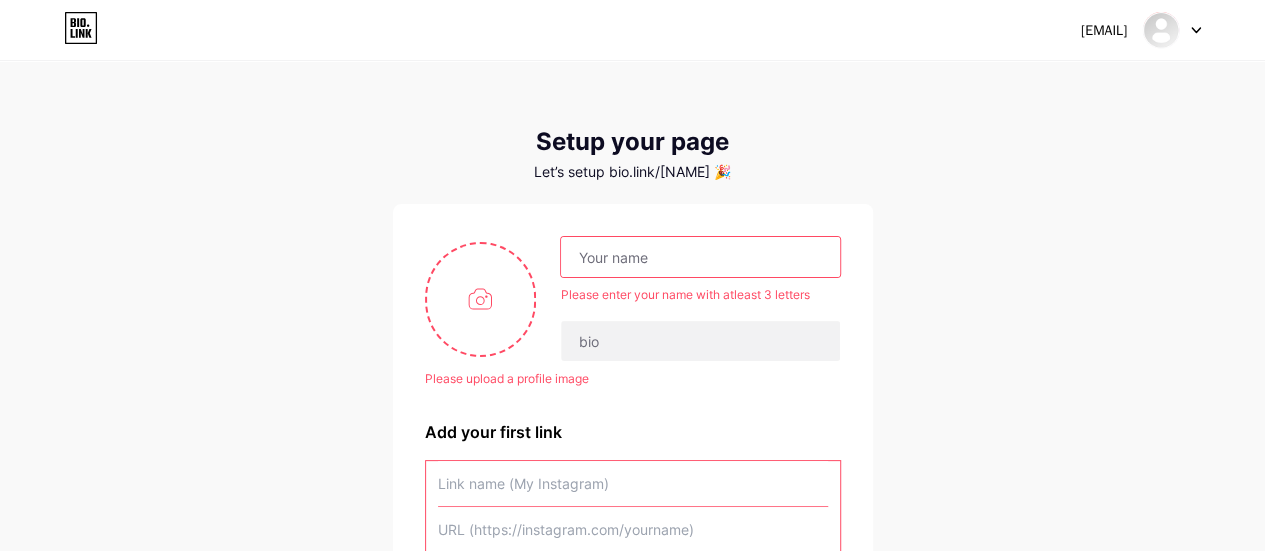 click at bounding box center [81, 28] 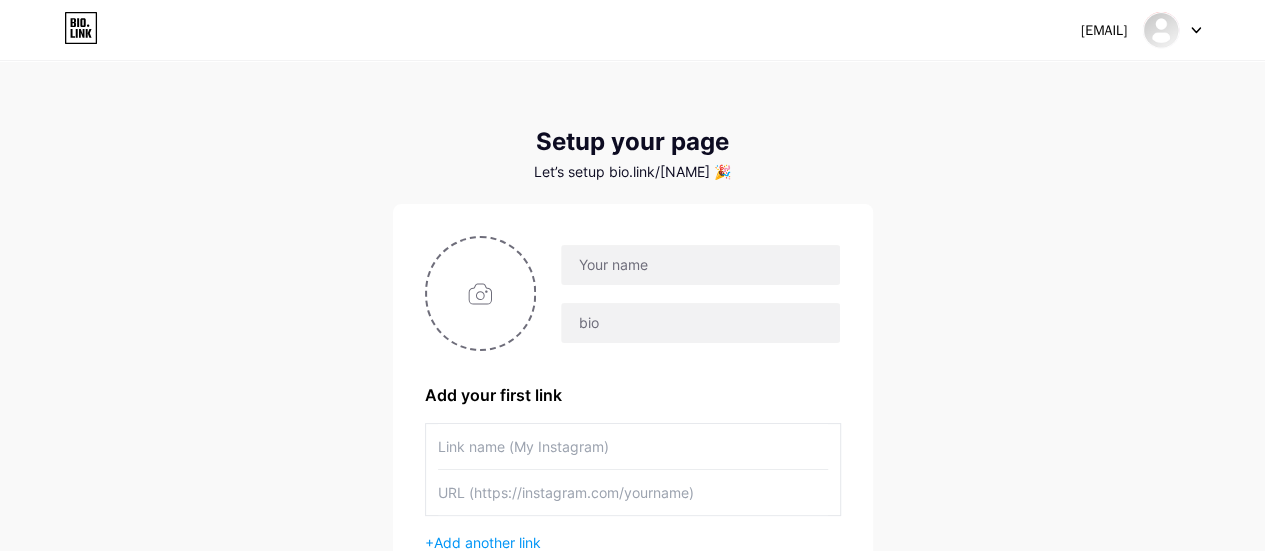 click at bounding box center (1172, 30) 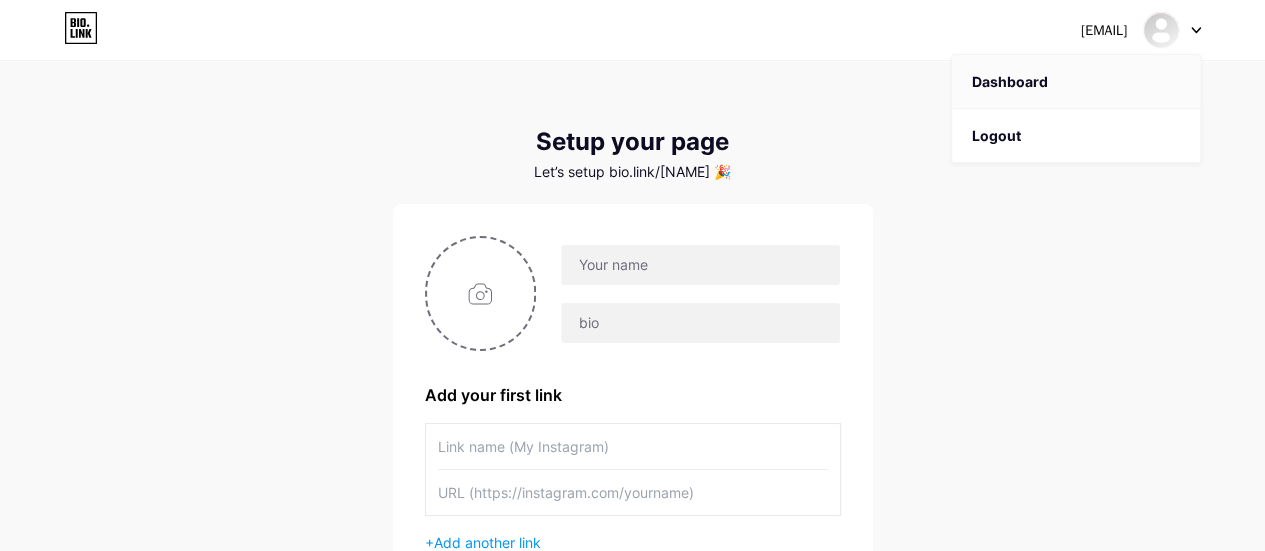 click on "Dashboard" at bounding box center [1076, 82] 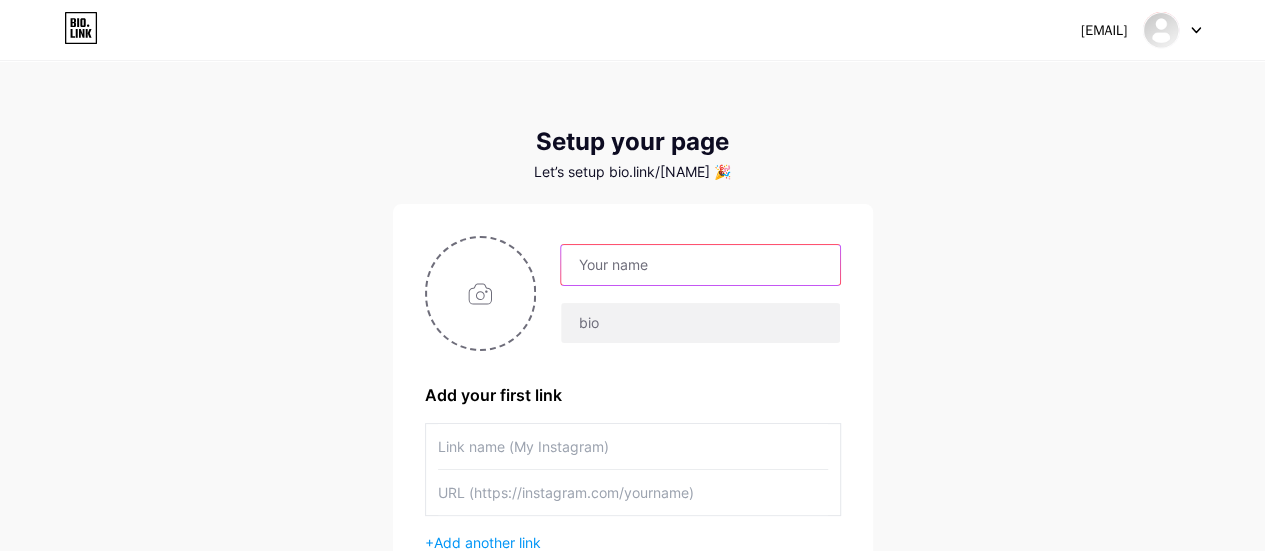 click at bounding box center (700, 265) 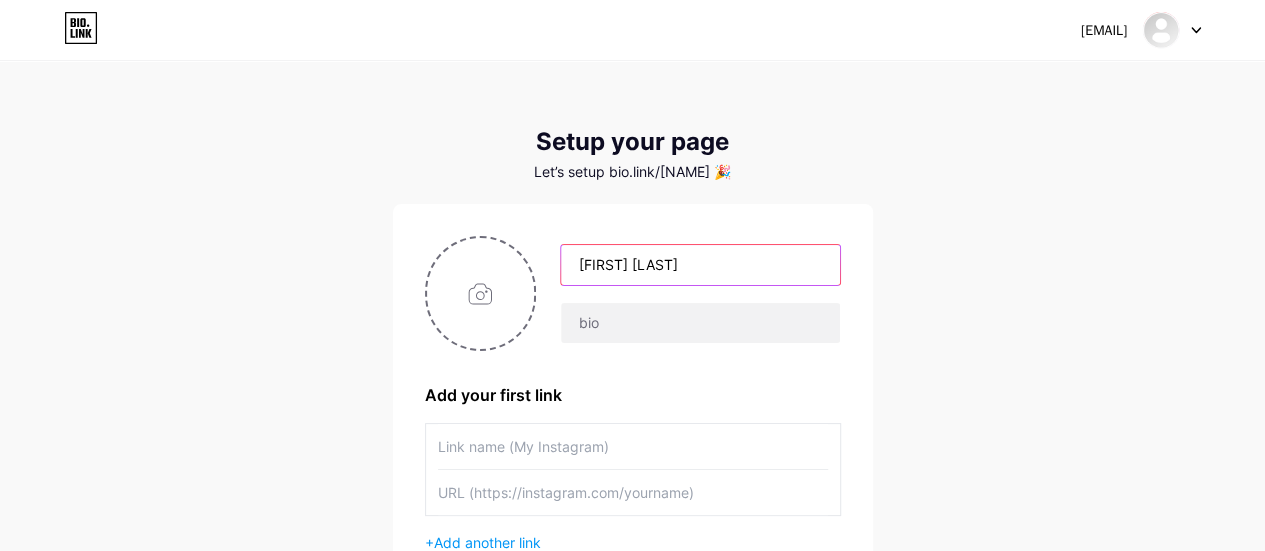 click on "[FIRST] [LAST]" at bounding box center (700, 265) 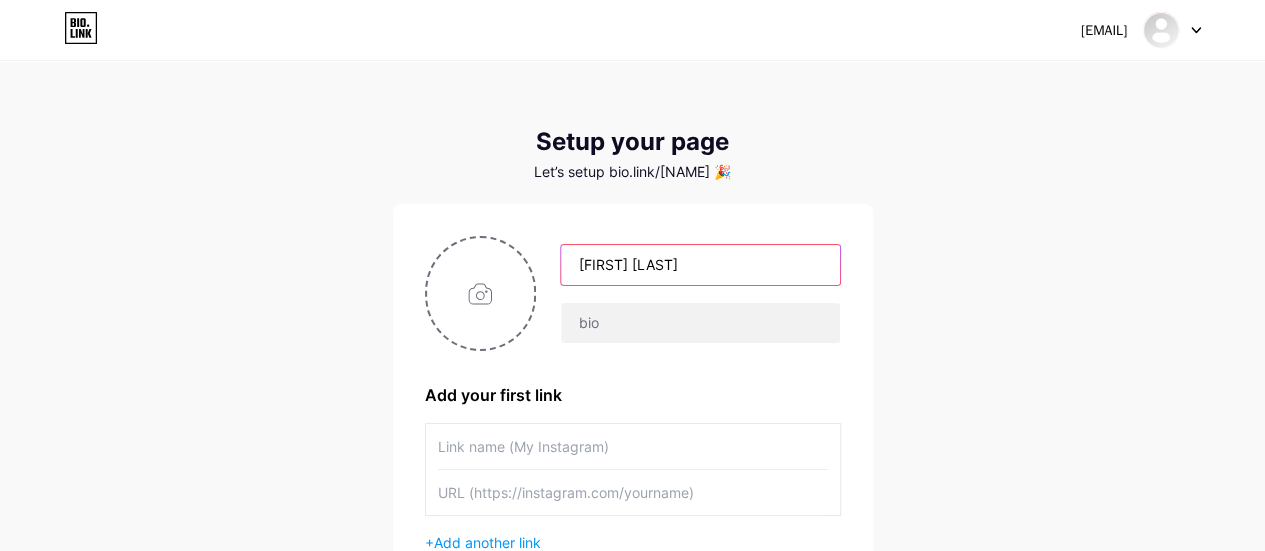 type on "[FIRST] [LAST]" 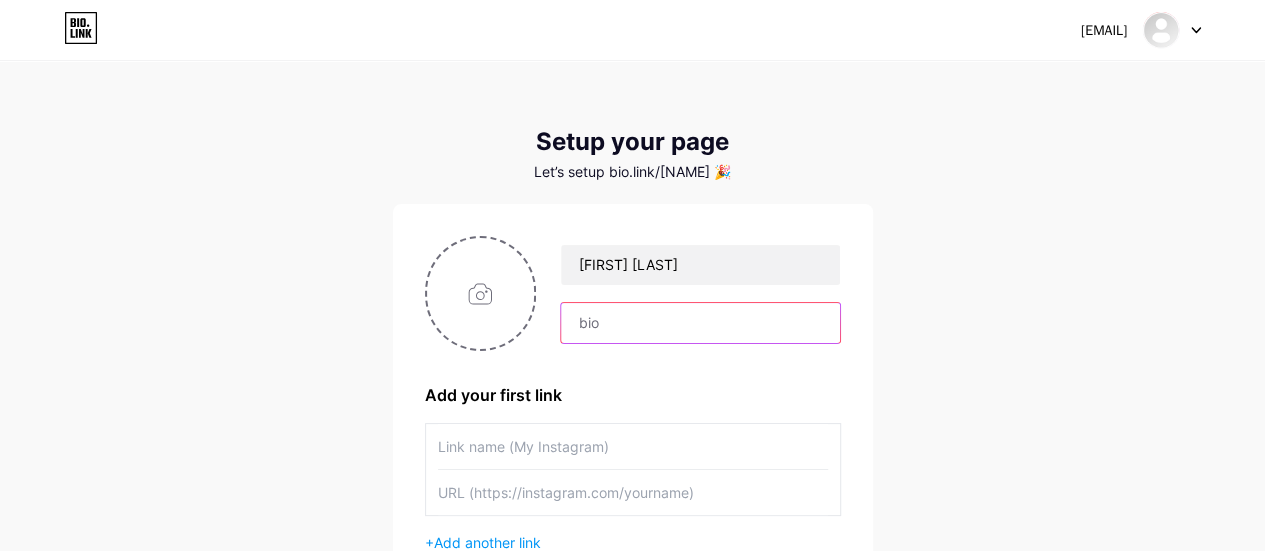 click at bounding box center [700, 323] 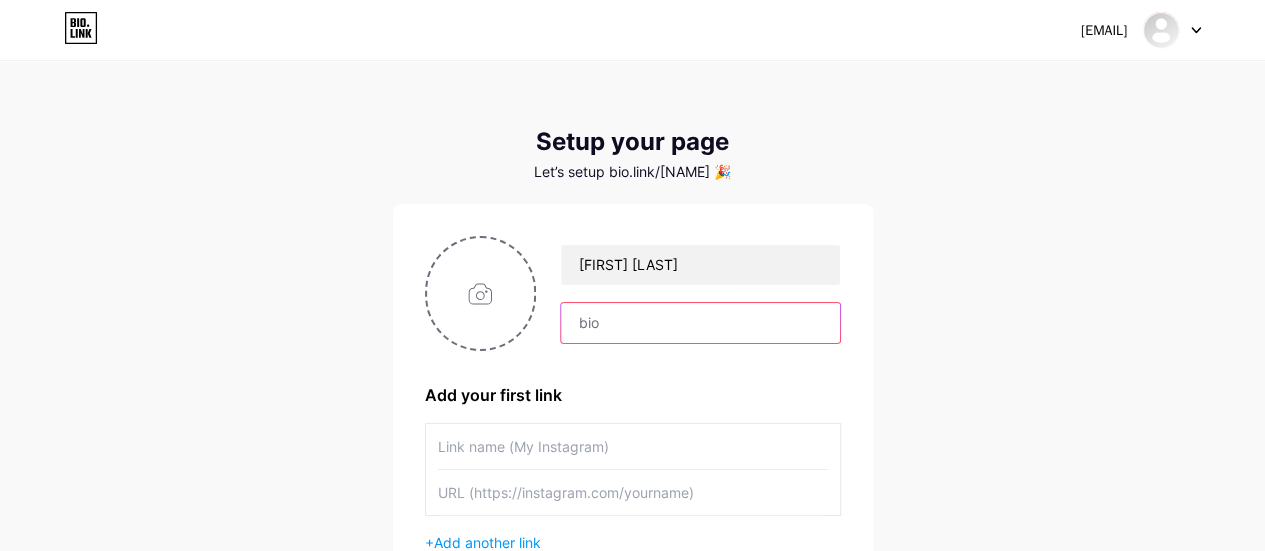 paste on "Hi, I’m [NAME] 👩‍💻   A passionate MCA student from Vivekananda Global University, specializing in Artificial Intelligence & Machine Learning." 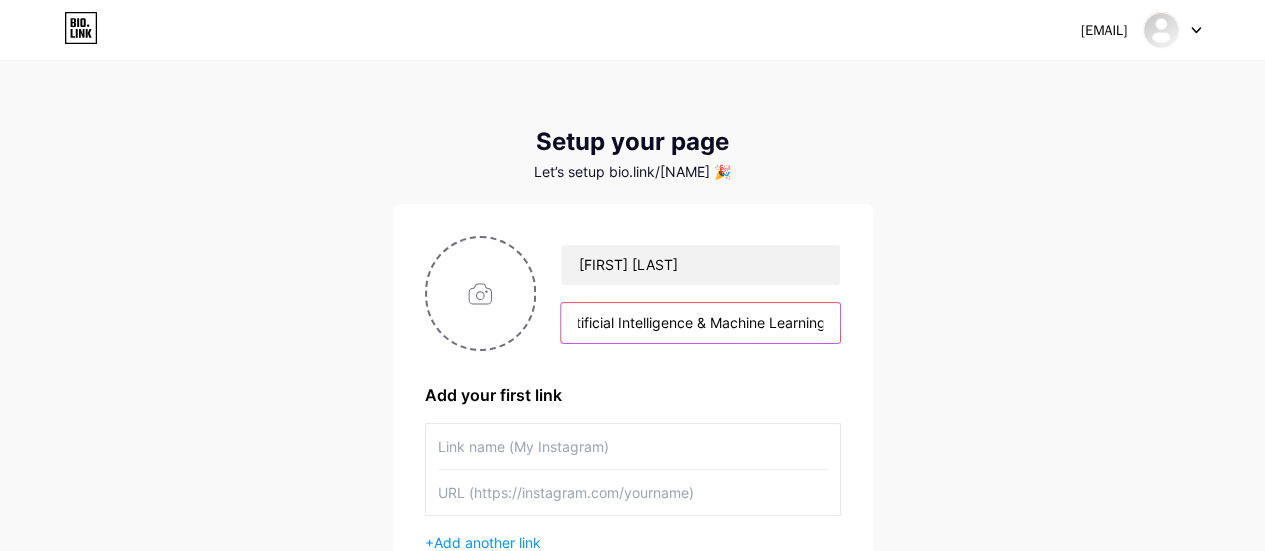 scroll, scrollTop: 0, scrollLeft: 654, axis: horizontal 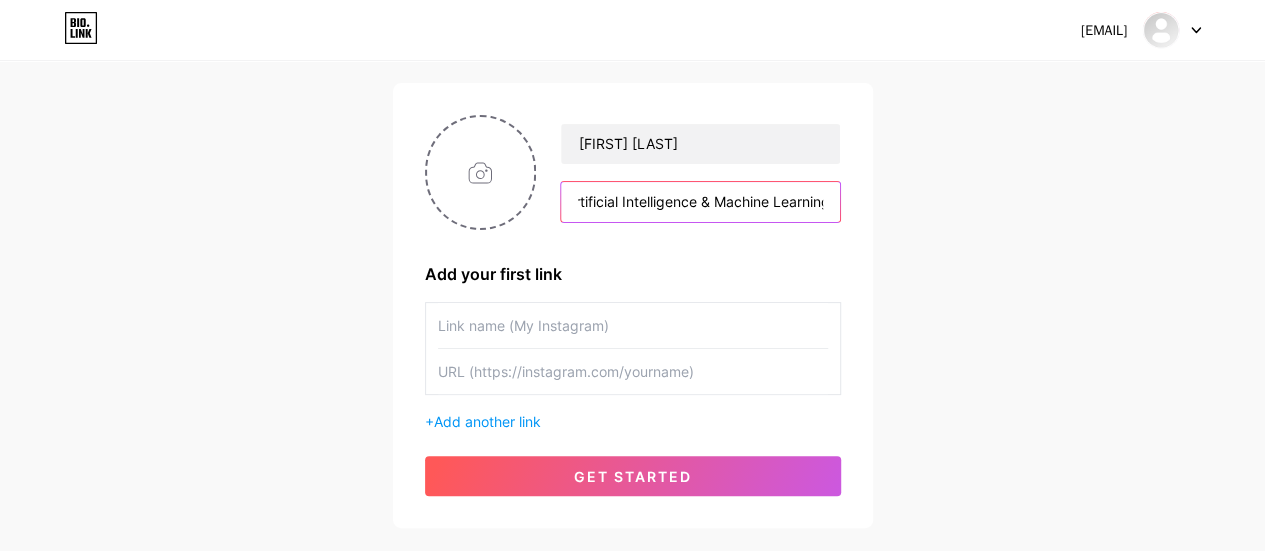 type on "Hi, I’m [NAME] 👩‍💻   A passionate MCA student from Vivekananda Global University, specializing in Artificial Intelligence & Machine Learning." 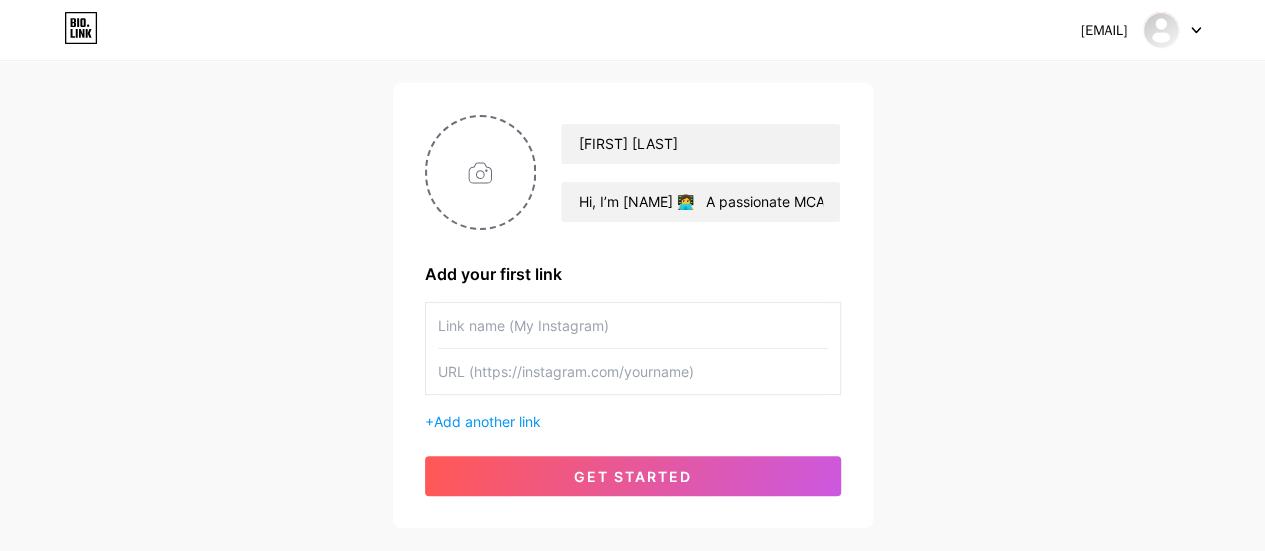 click at bounding box center (633, 325) 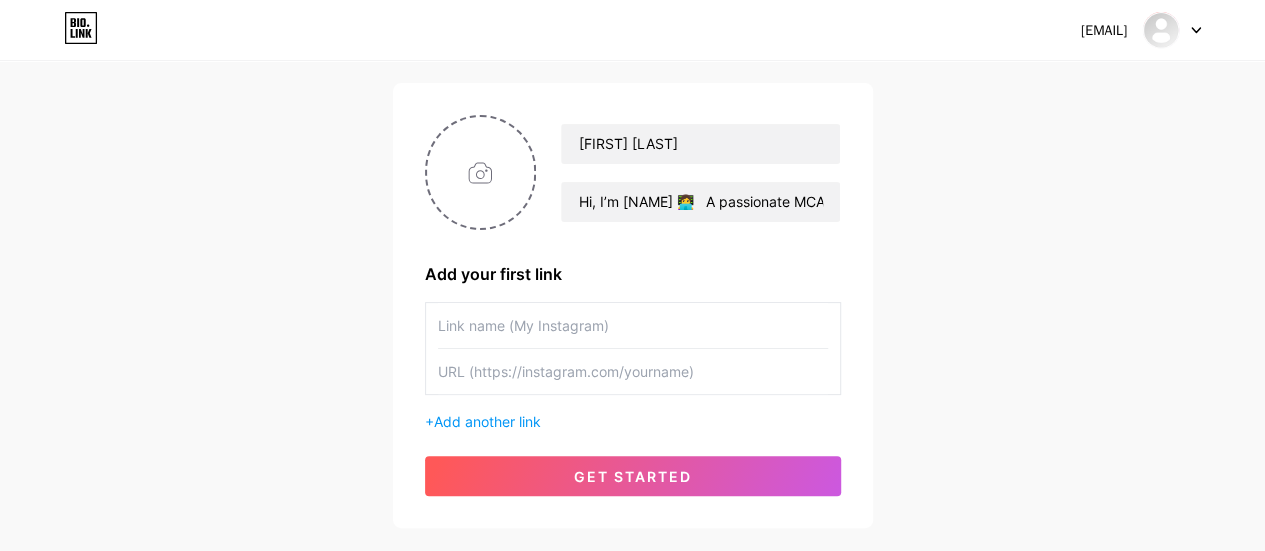 scroll, scrollTop: 0, scrollLeft: 0, axis: both 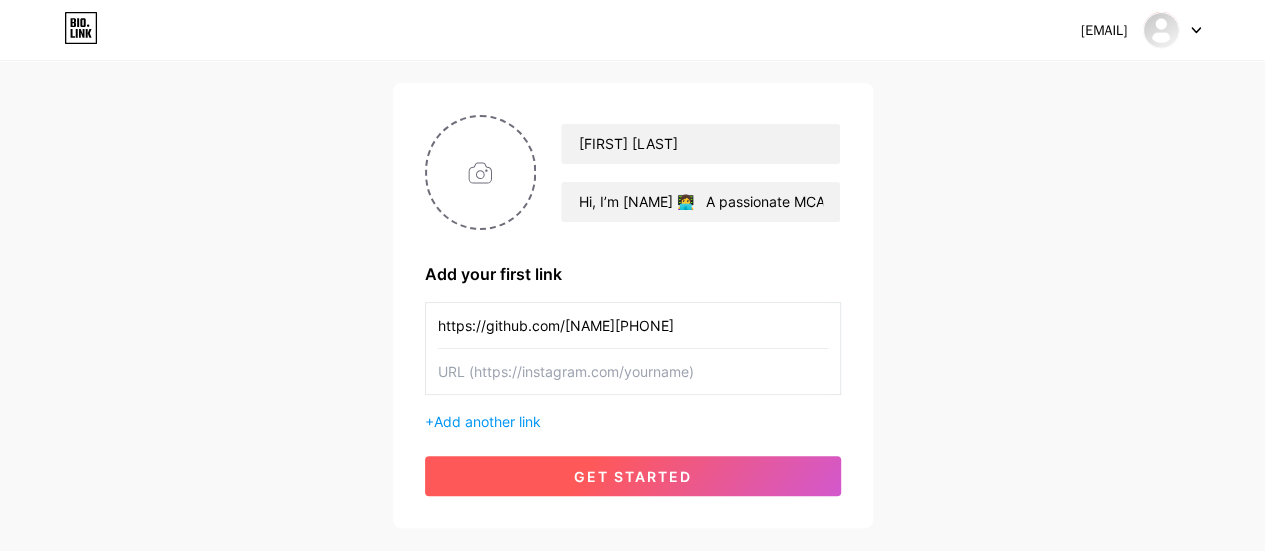 type on "https://github.com/[NAME][PHONE]" 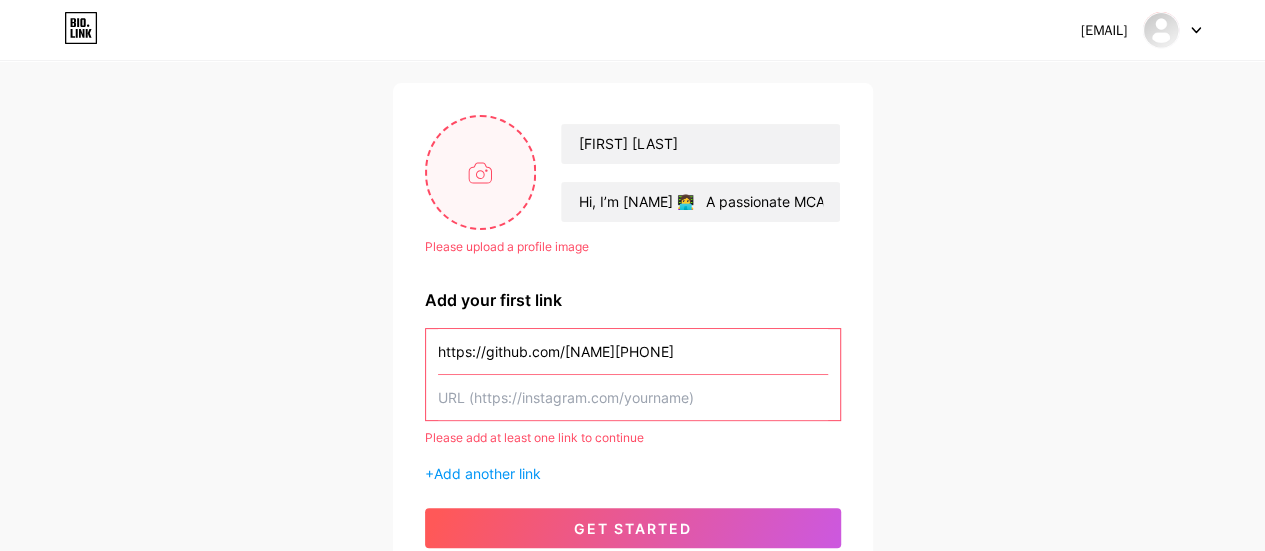 click at bounding box center [481, 172] 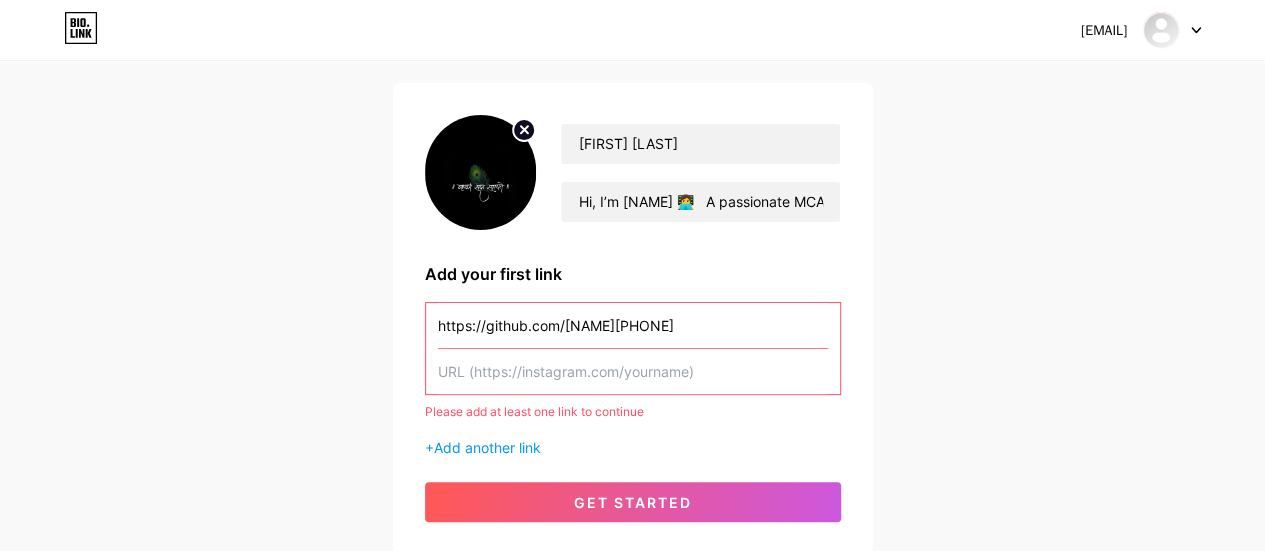 click at bounding box center [633, 325] 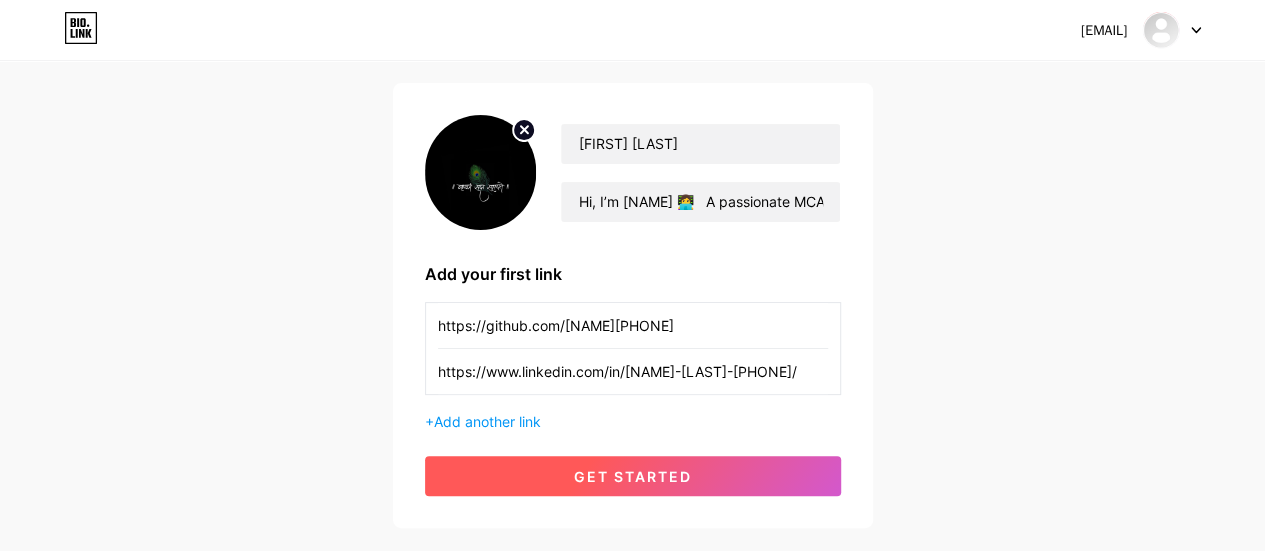 type on "https://www.linkedin.com/in/[NAME]-[LAST]-[PHONE]/" 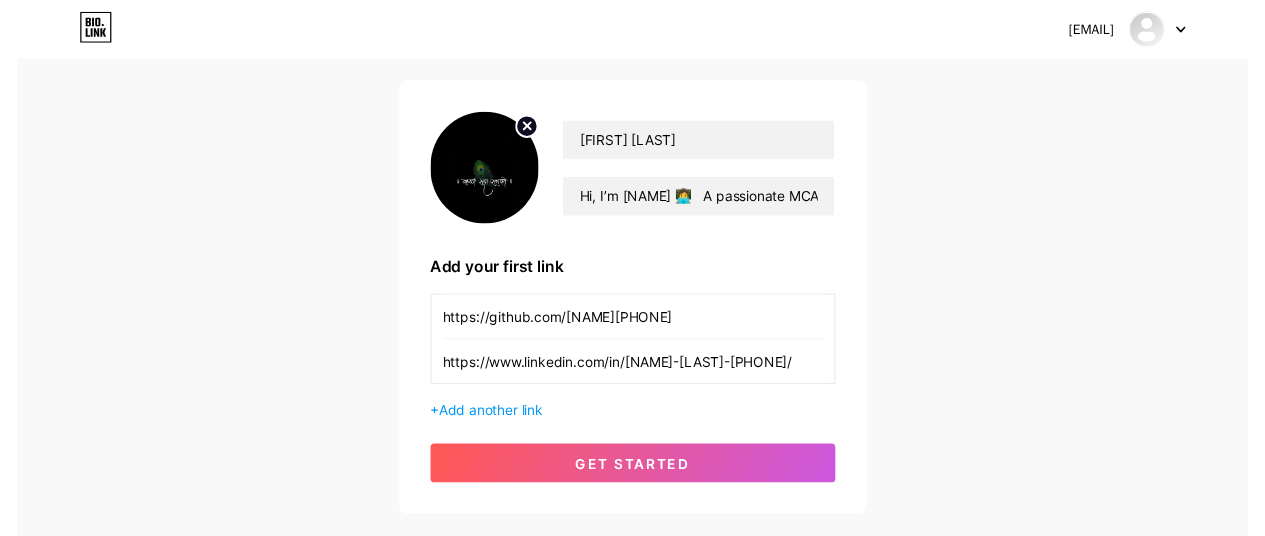 scroll, scrollTop: 0, scrollLeft: 0, axis: both 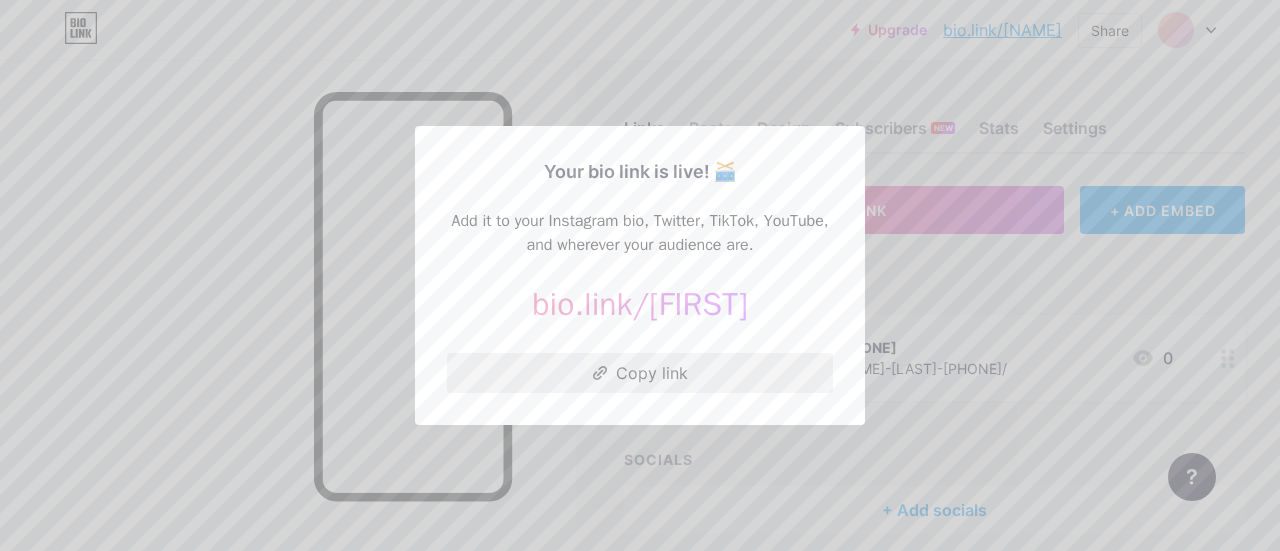 click on "Copy link" at bounding box center (640, 373) 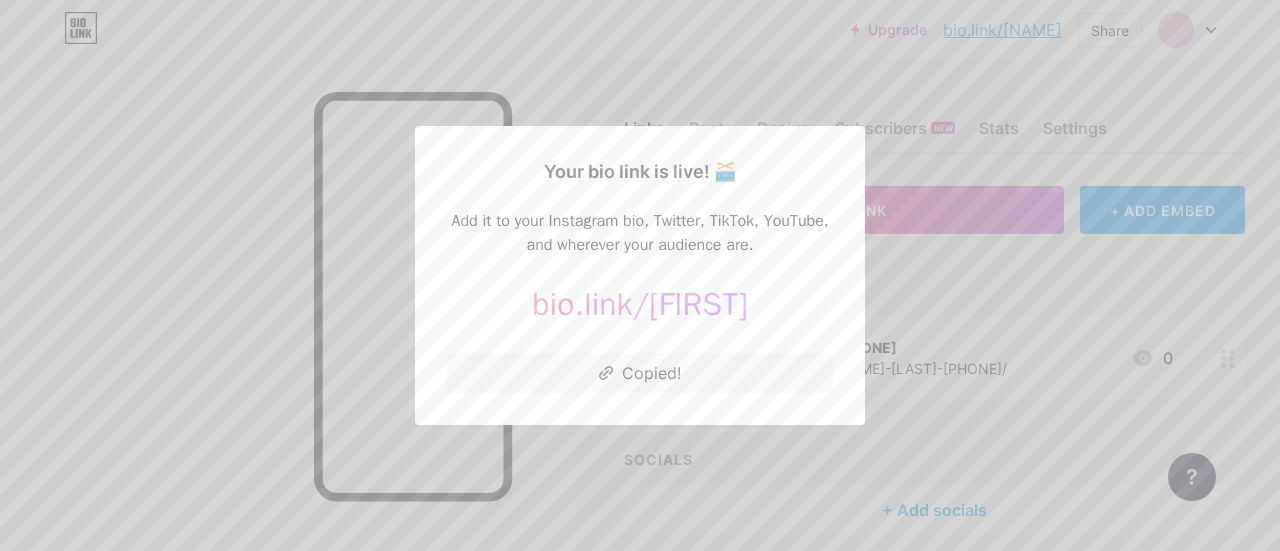 click at bounding box center [640, 275] 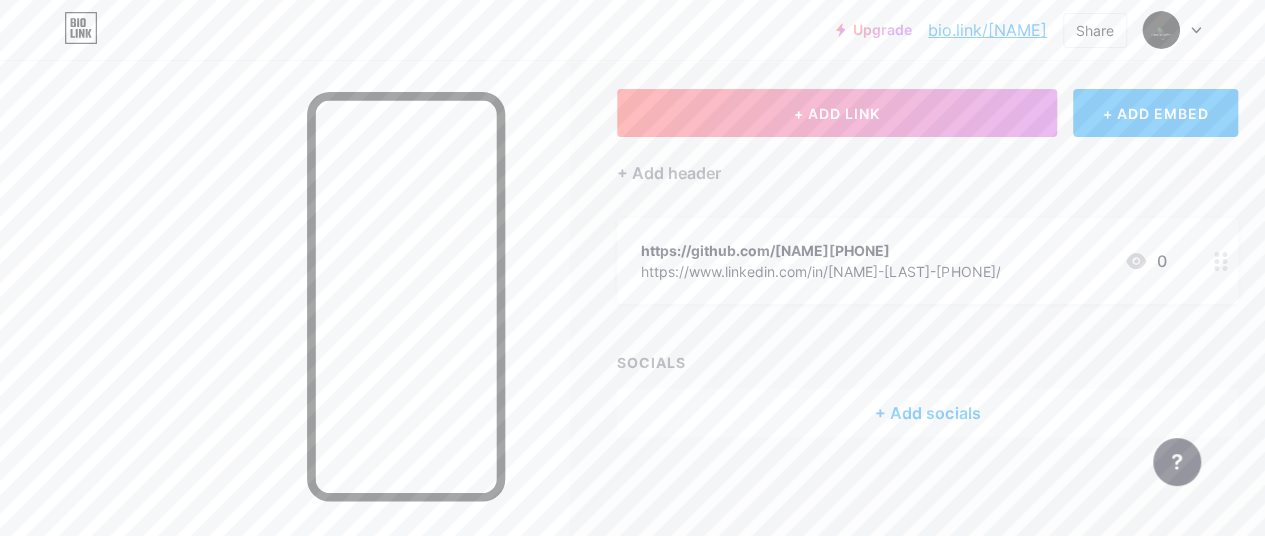 scroll, scrollTop: 0, scrollLeft: 0, axis: both 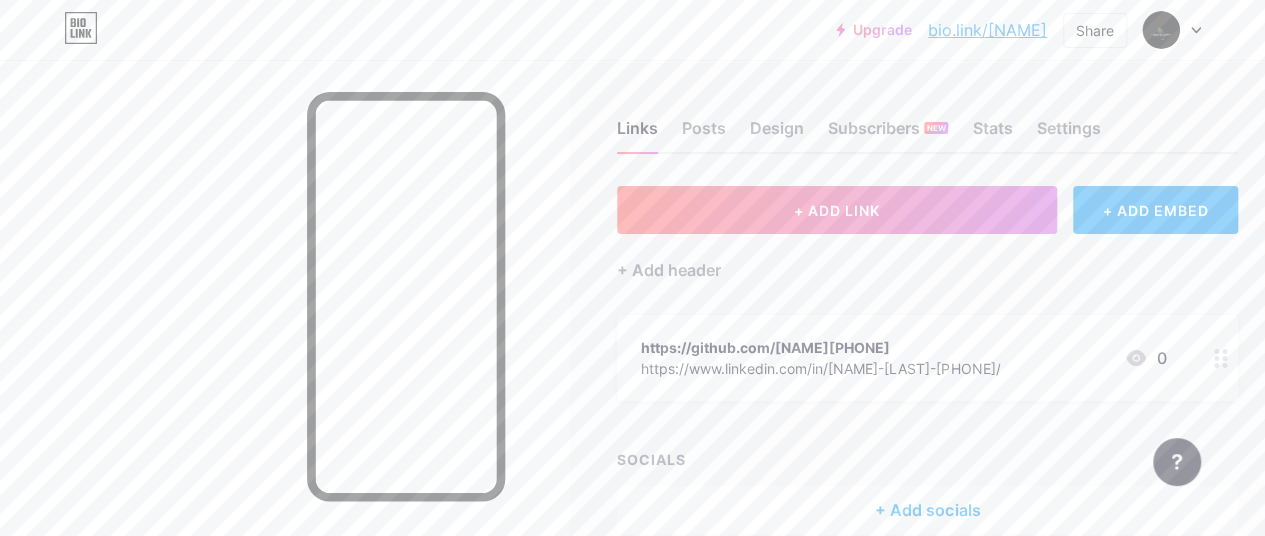 click at bounding box center (1196, 30) 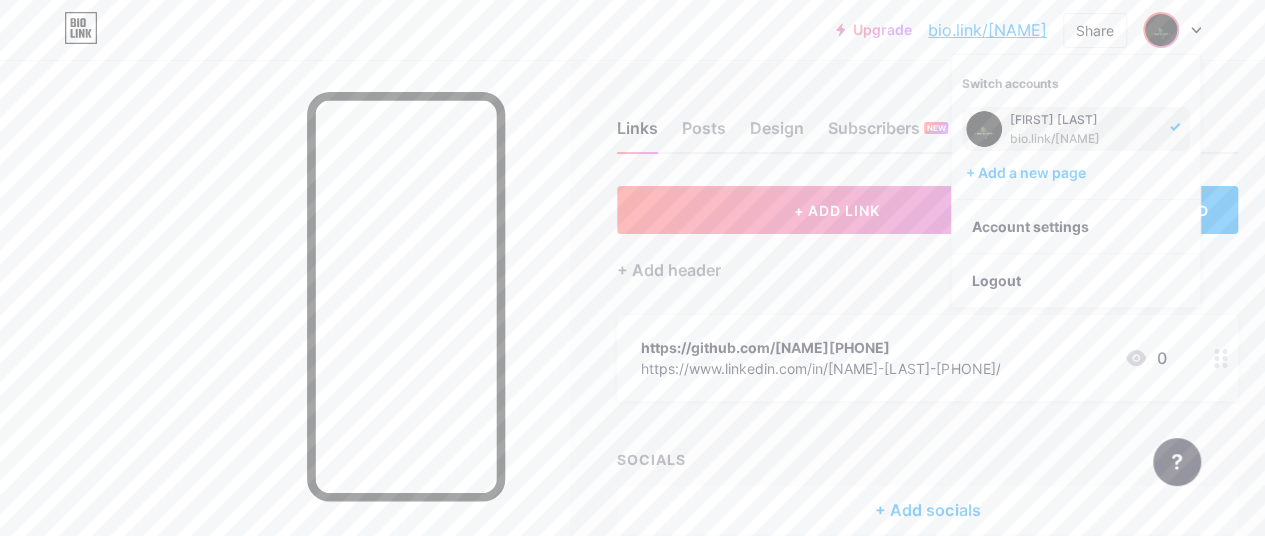click on "Links
Posts
Design
Subscribers
NEW
Stats
Settings       + ADD LINK     + ADD EMBED
+ Add header
https://github.com/[NAME][PHONE]
https://www.linkedin.com/in/[NAME]-[LAST]-[PHONE]/
0
SOCIALS     + Add socials                       Feature requests             Help center         Contact support" at bounding box center [661, 347] 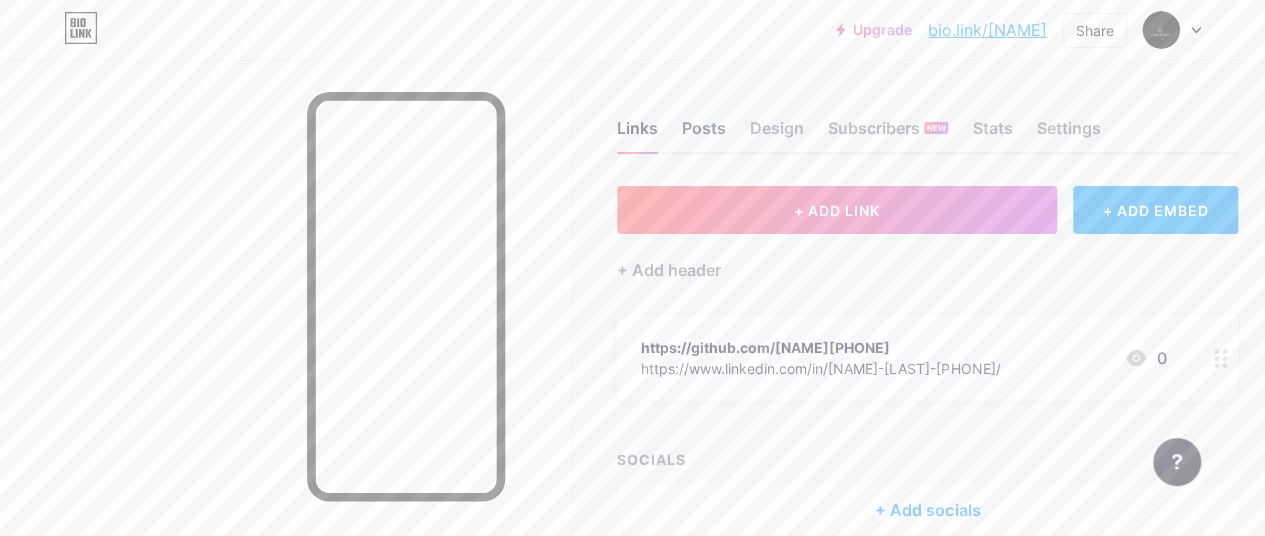 click on "Posts" at bounding box center (704, 134) 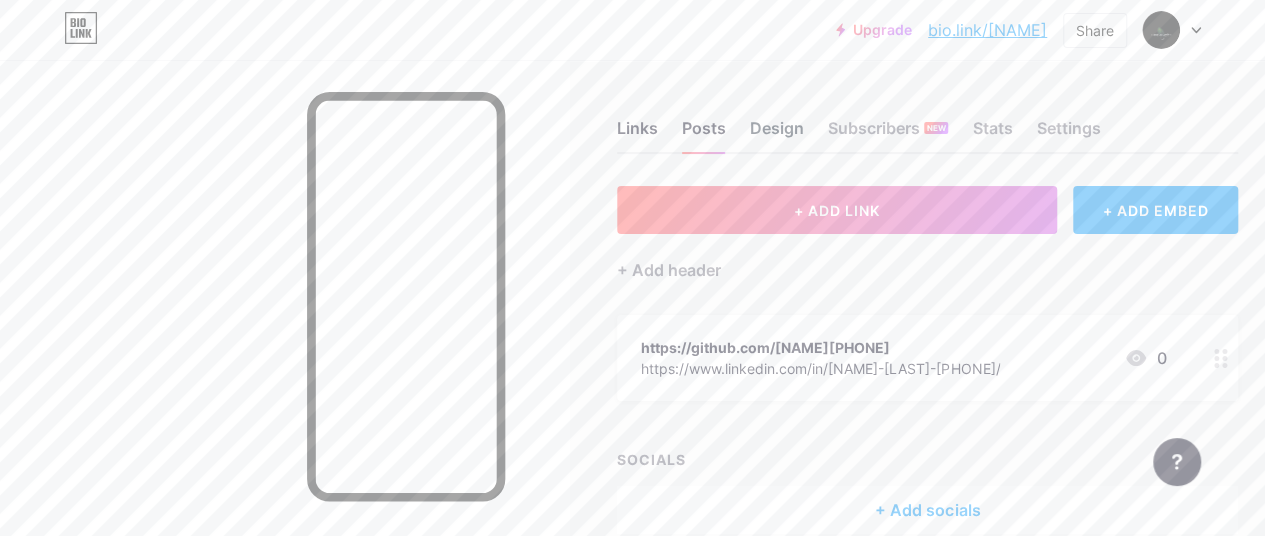 click on "Design" at bounding box center [777, 134] 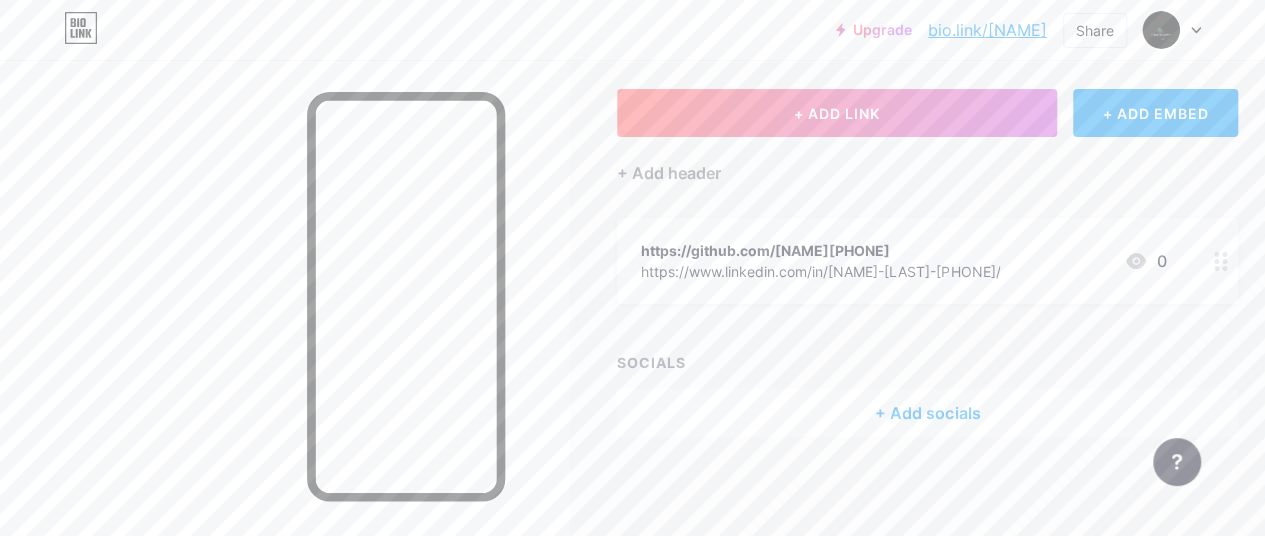 scroll, scrollTop: 0, scrollLeft: 0, axis: both 